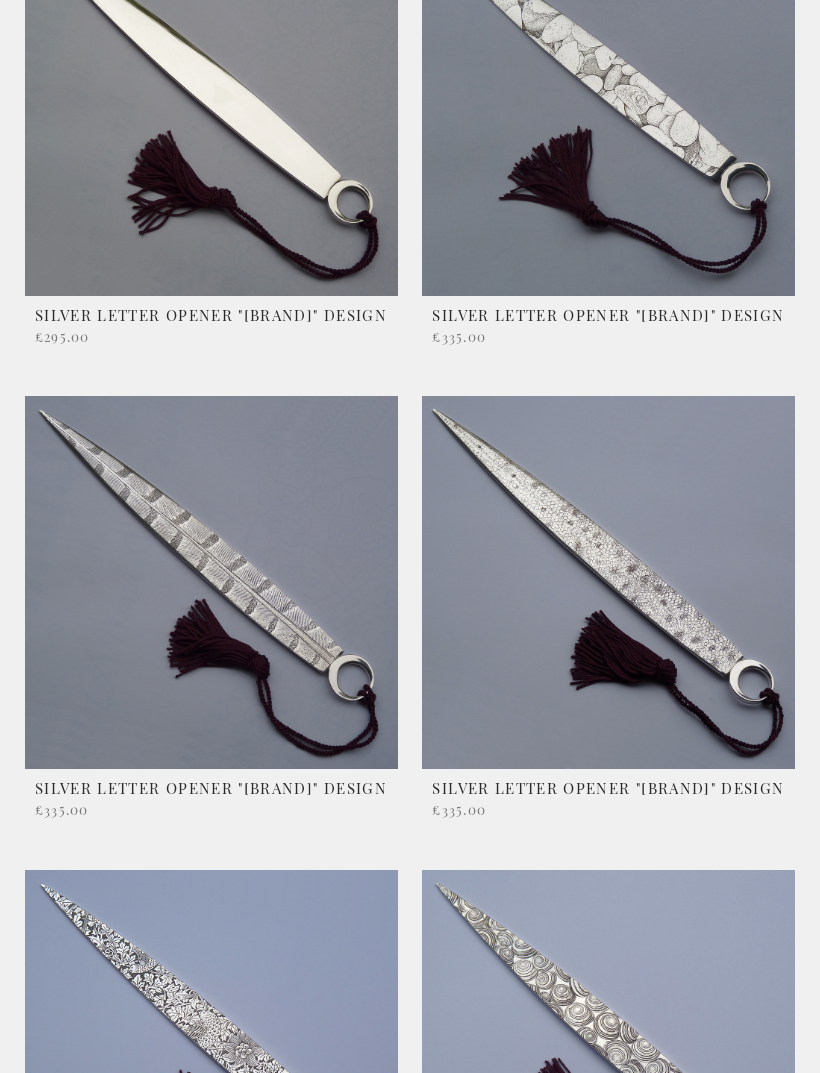 scroll, scrollTop: 0, scrollLeft: 0, axis: both 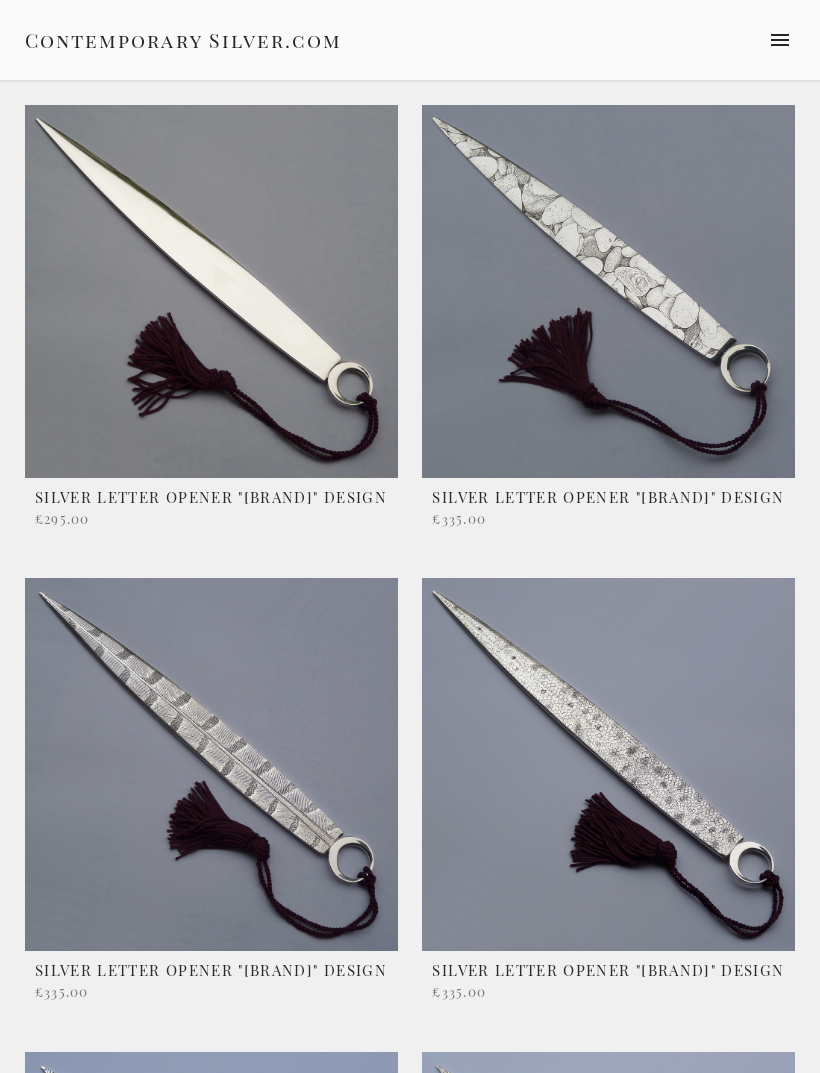 click at bounding box center [211, 329] 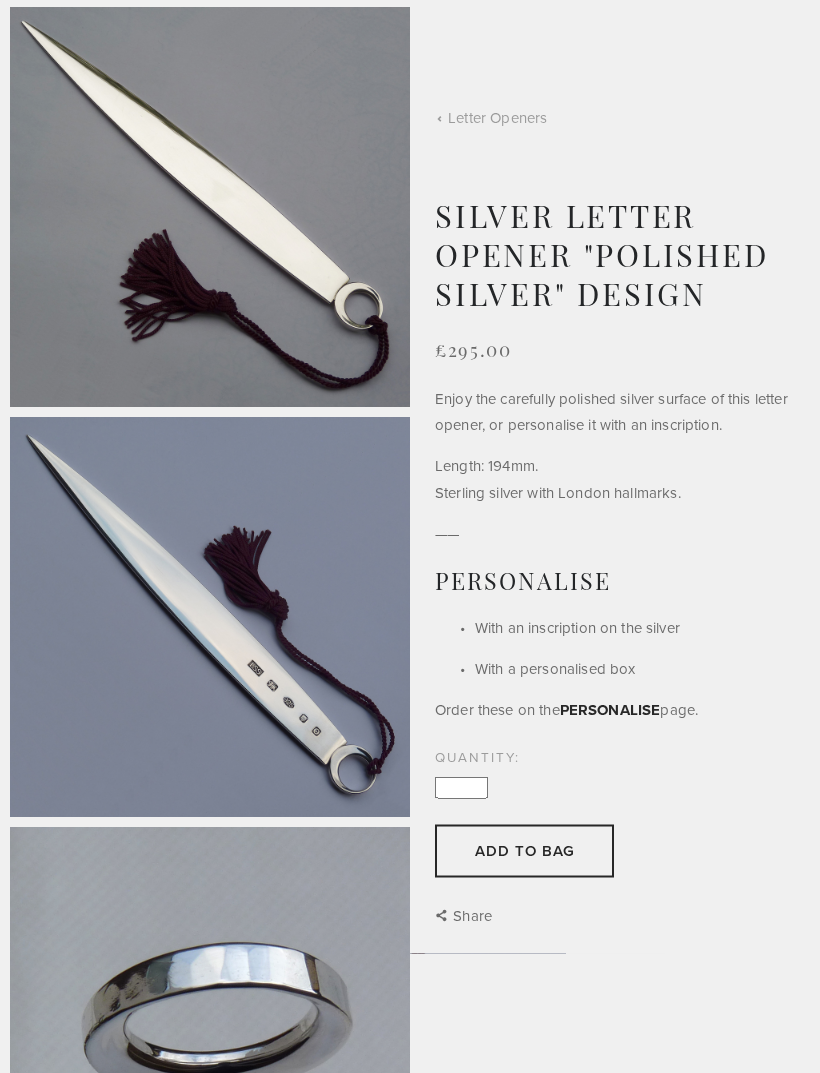 scroll, scrollTop: 0, scrollLeft: 0, axis: both 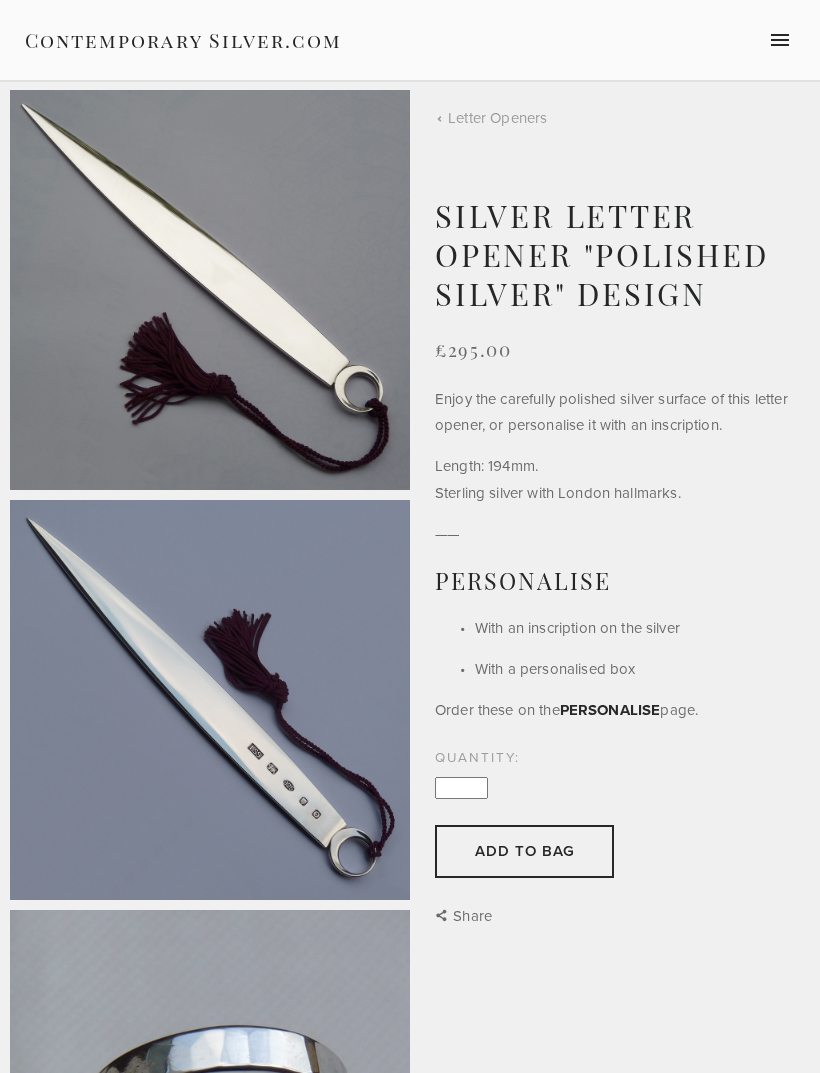 click at bounding box center [780, 40] 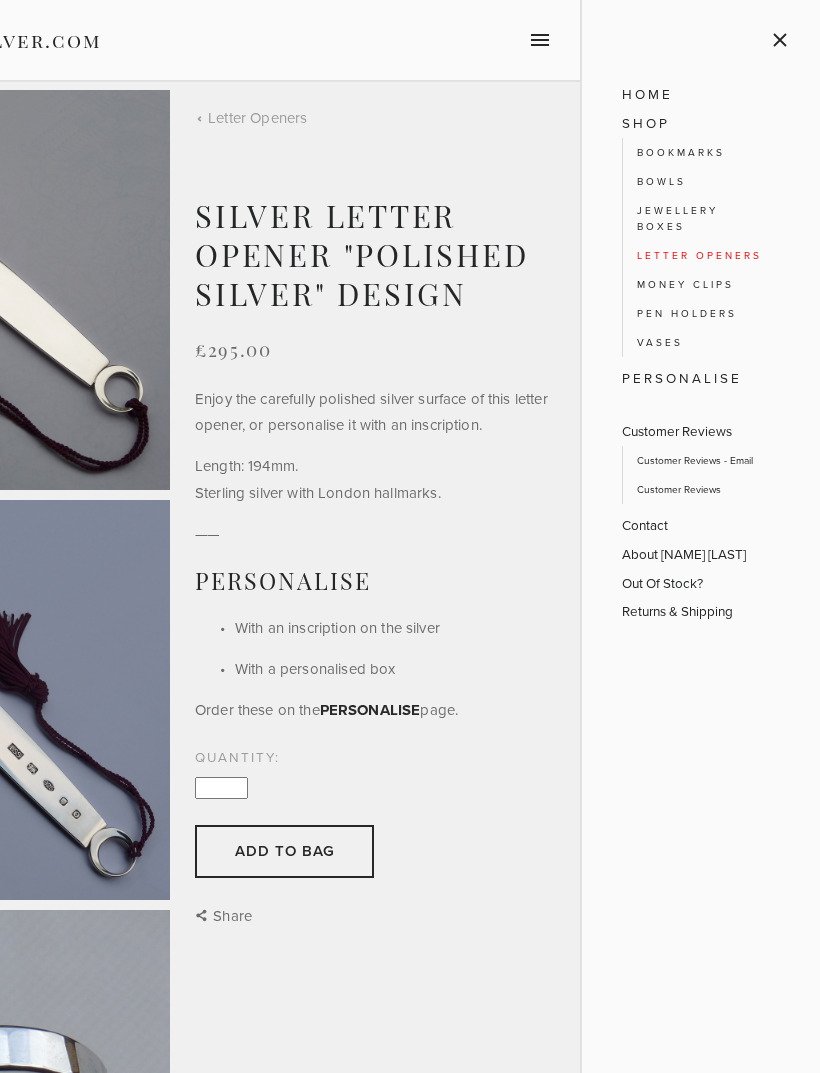 click on "Bookmarks" at bounding box center (702, 152) 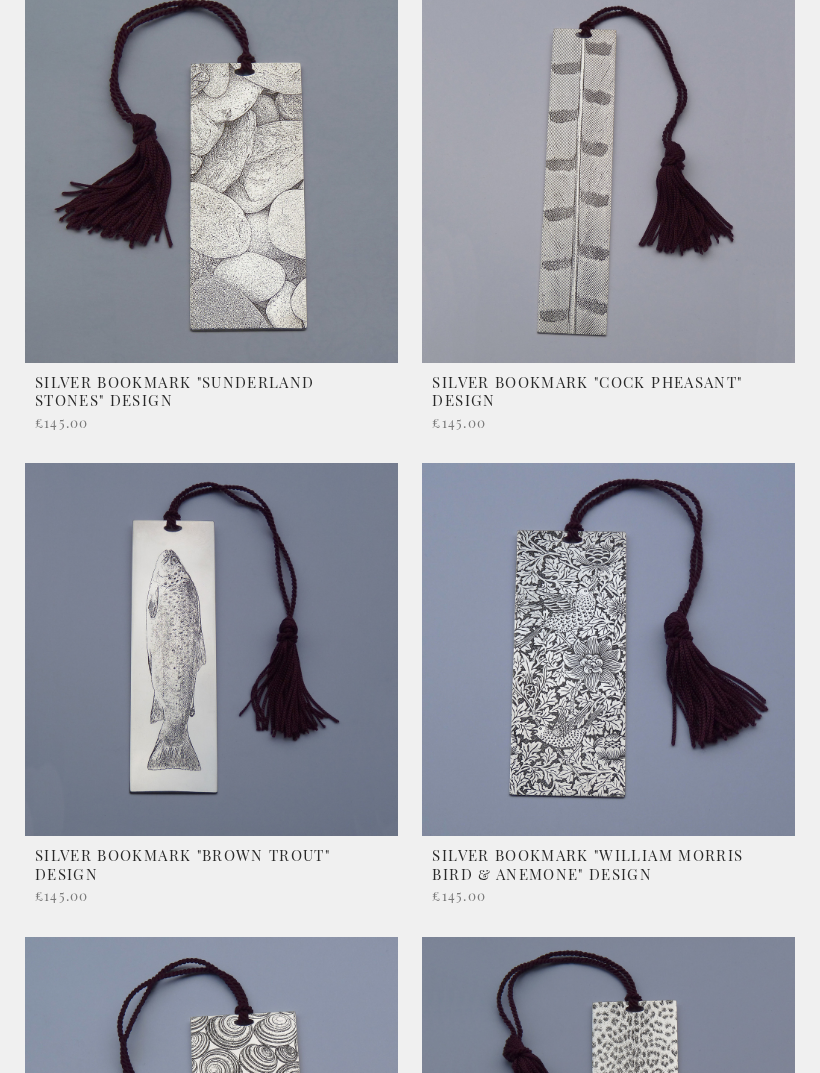 scroll, scrollTop: 0, scrollLeft: 0, axis: both 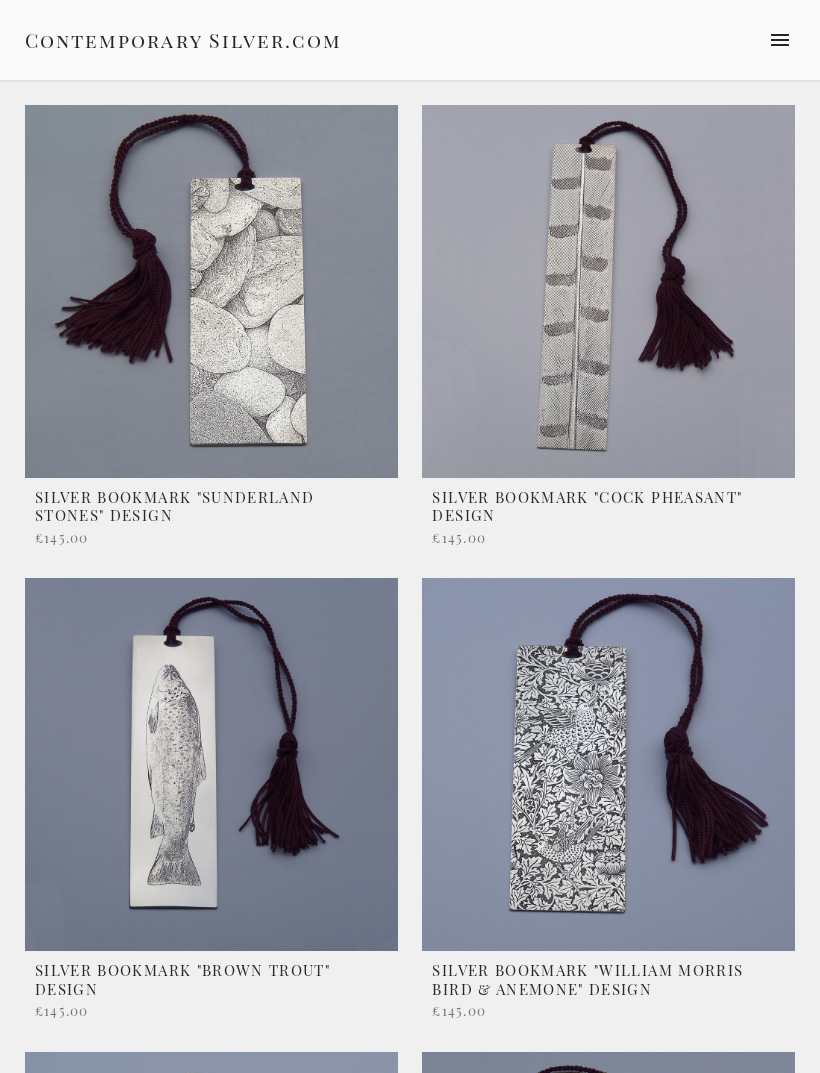 click at bounding box center (608, 329) 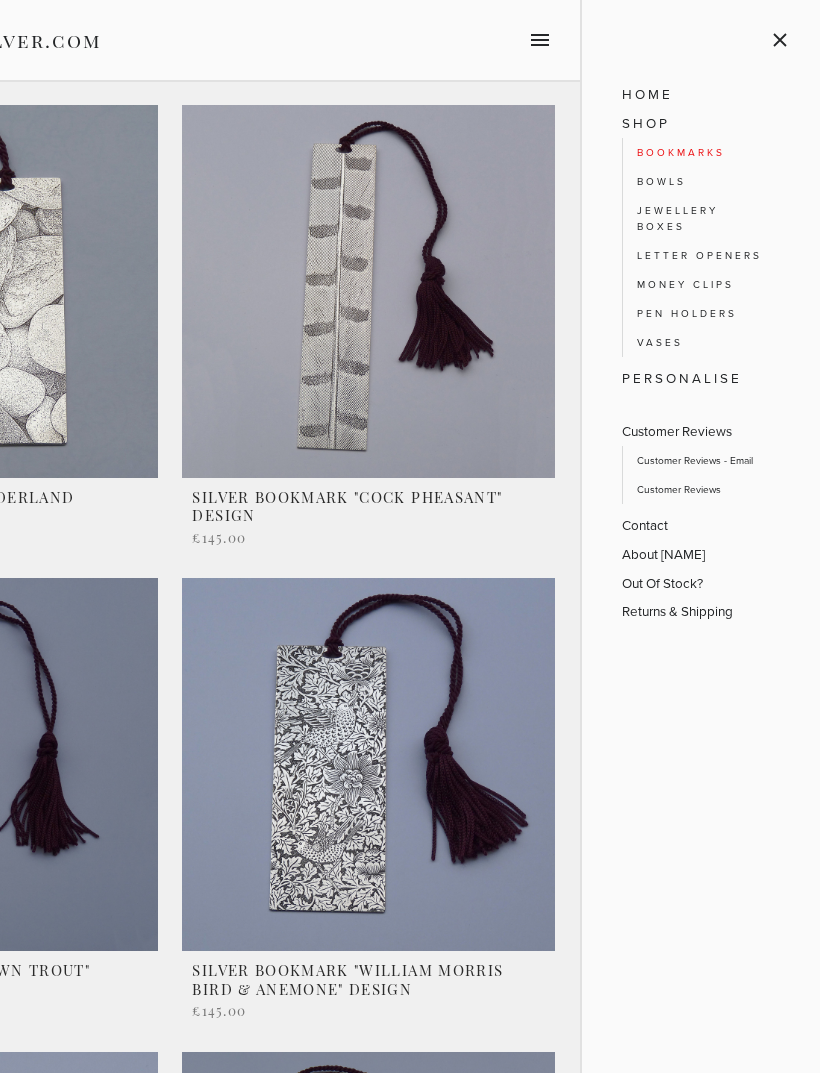 click on "Bowls" at bounding box center [702, 181] 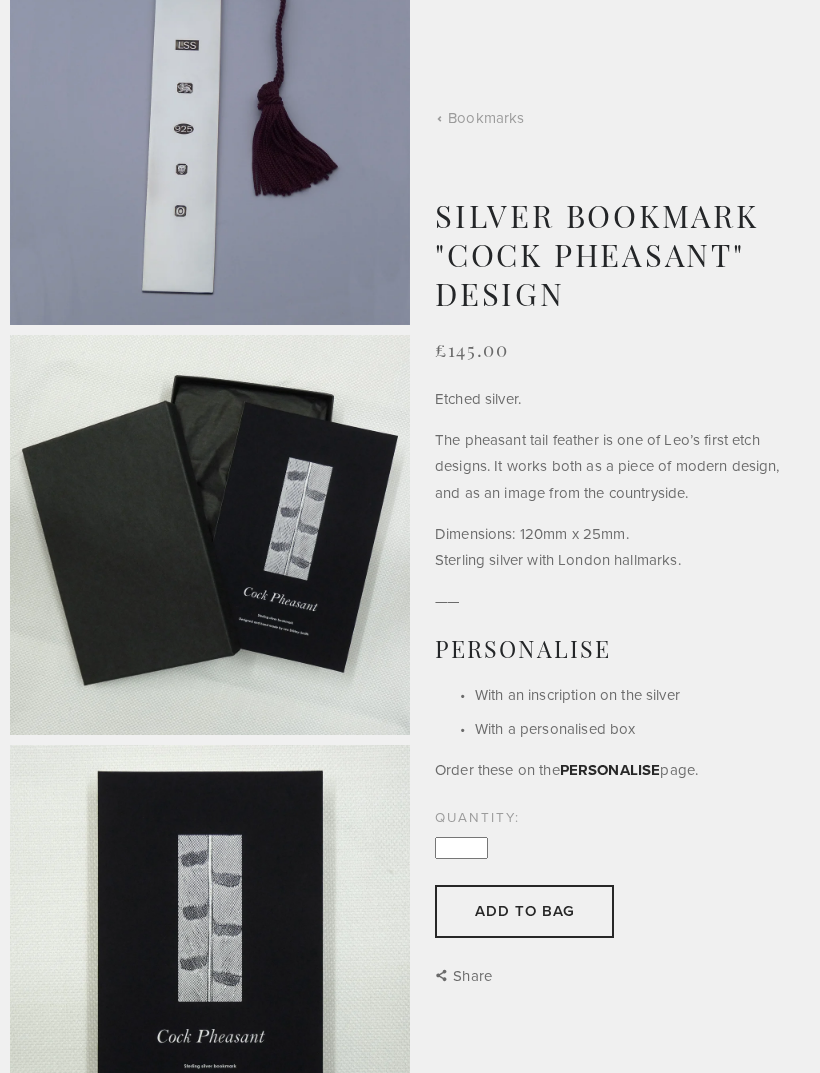 scroll, scrollTop: 593, scrollLeft: 0, axis: vertical 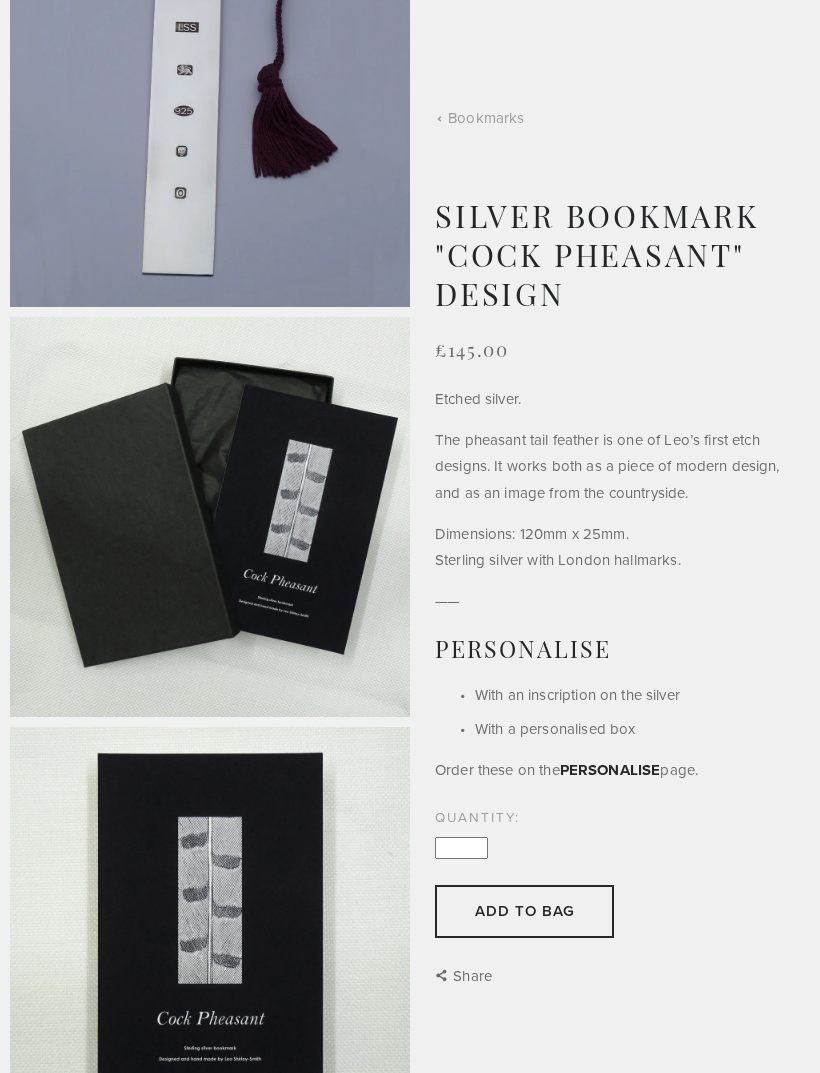 click at bounding box center (210, 517) 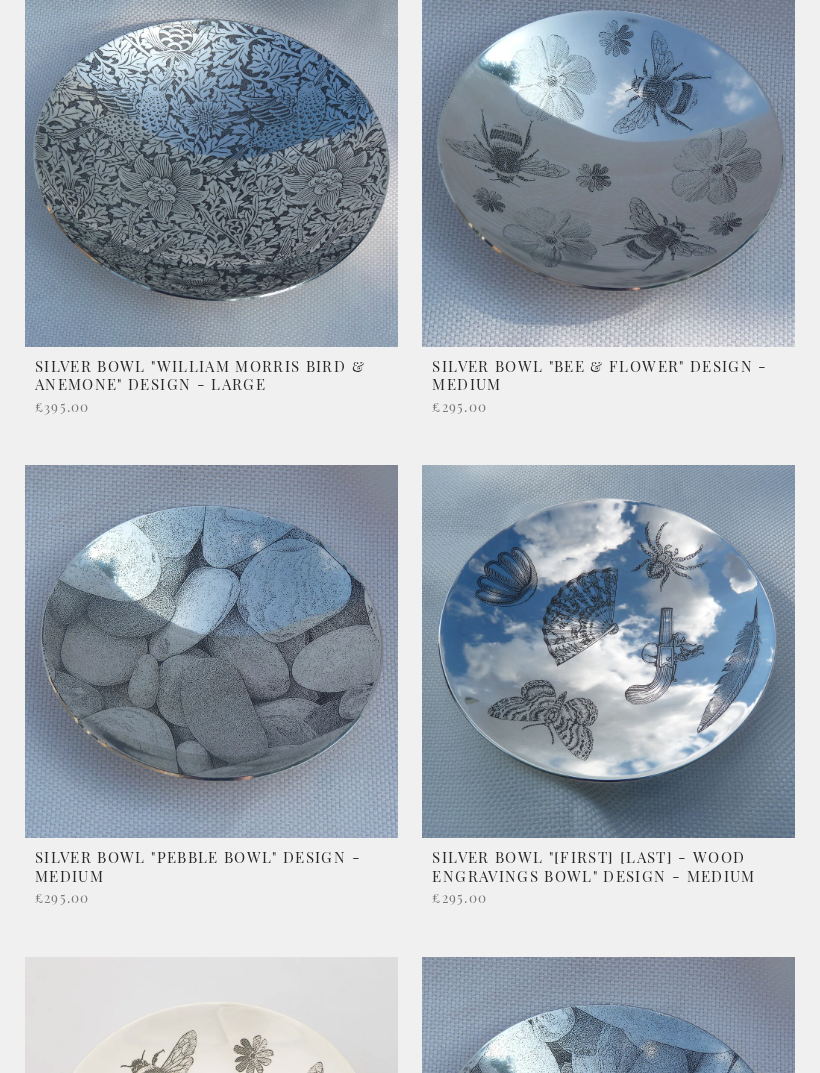 scroll, scrollTop: 0, scrollLeft: 0, axis: both 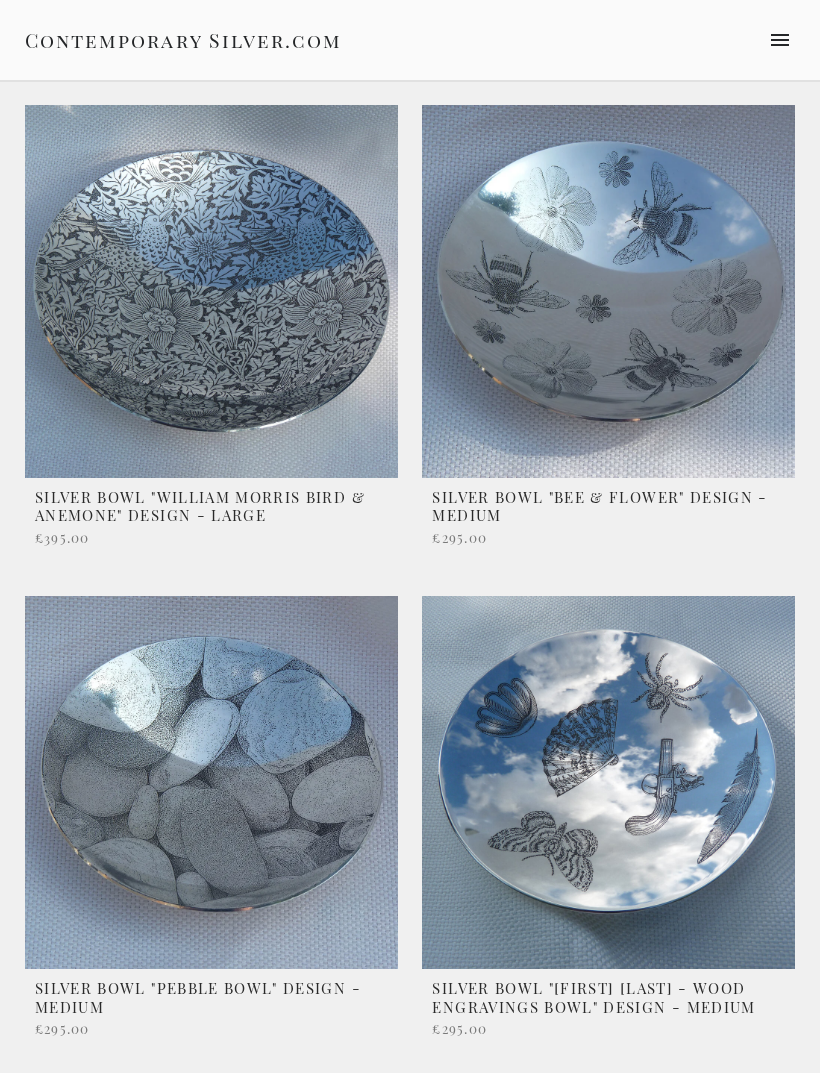 click at bounding box center (780, 40) 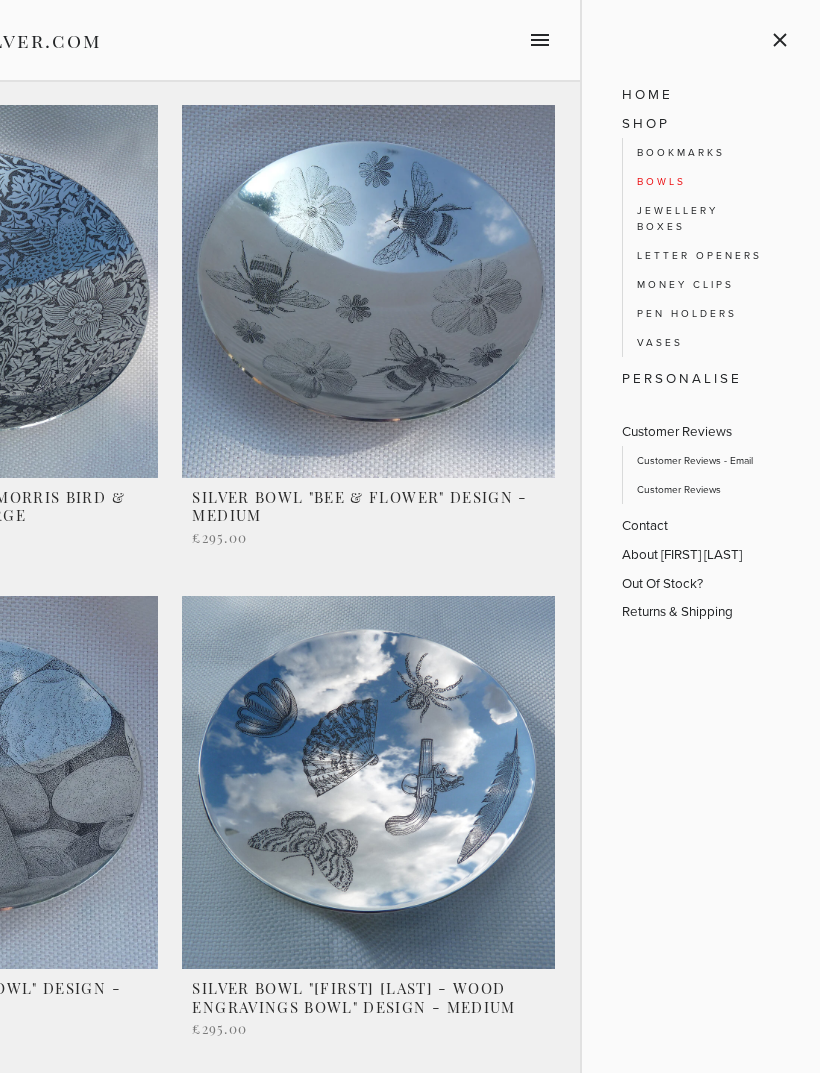 click on "Money Clips" at bounding box center (702, 284) 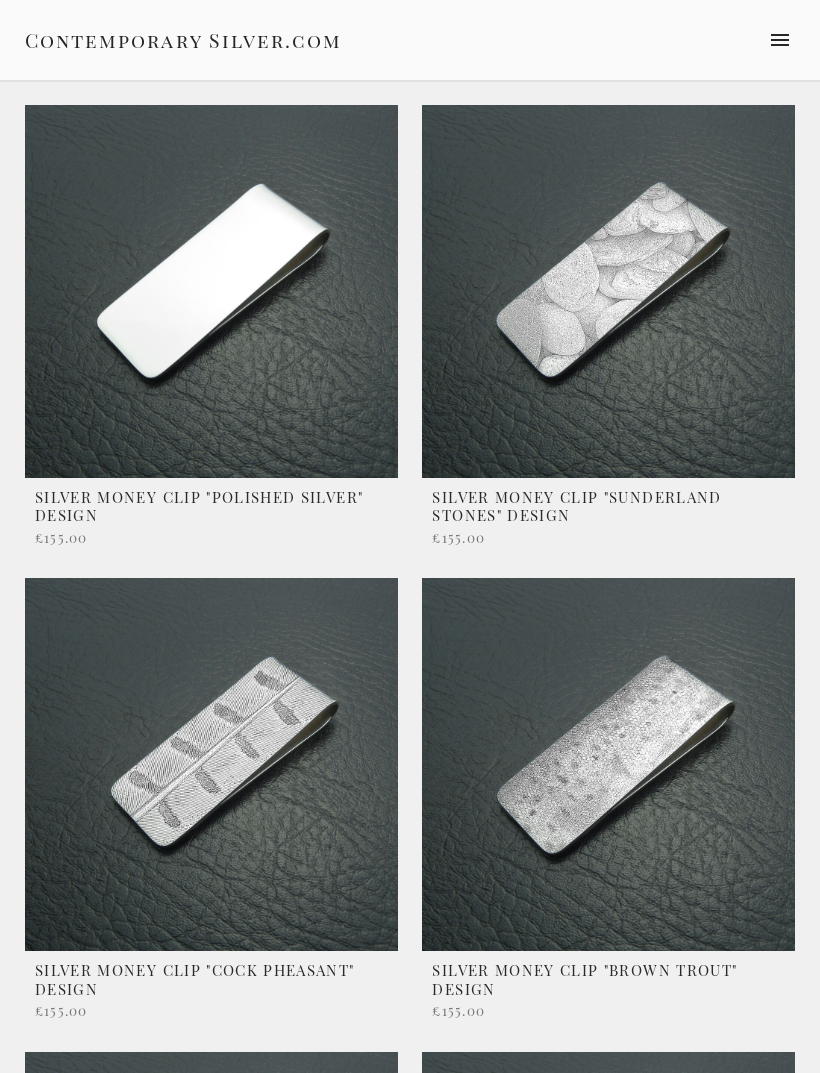 scroll, scrollTop: 0, scrollLeft: 0, axis: both 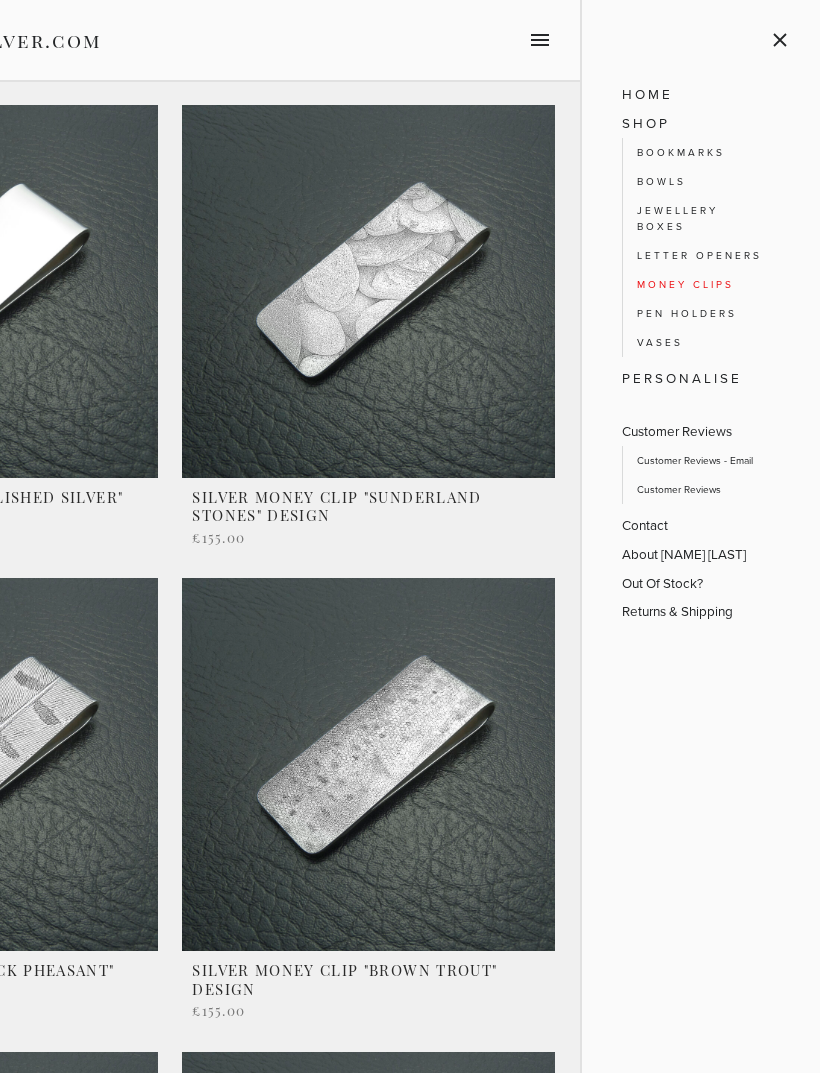 click on "Letter Openers" at bounding box center (702, 255) 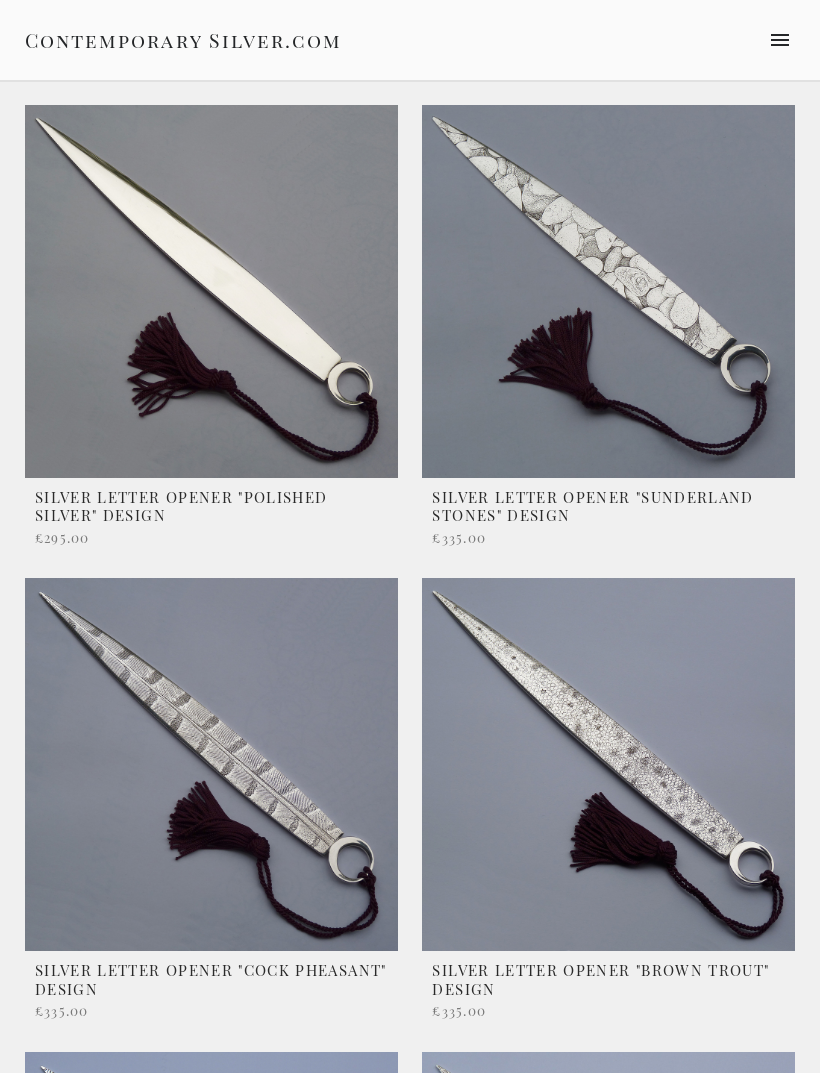 scroll, scrollTop: 0, scrollLeft: 0, axis: both 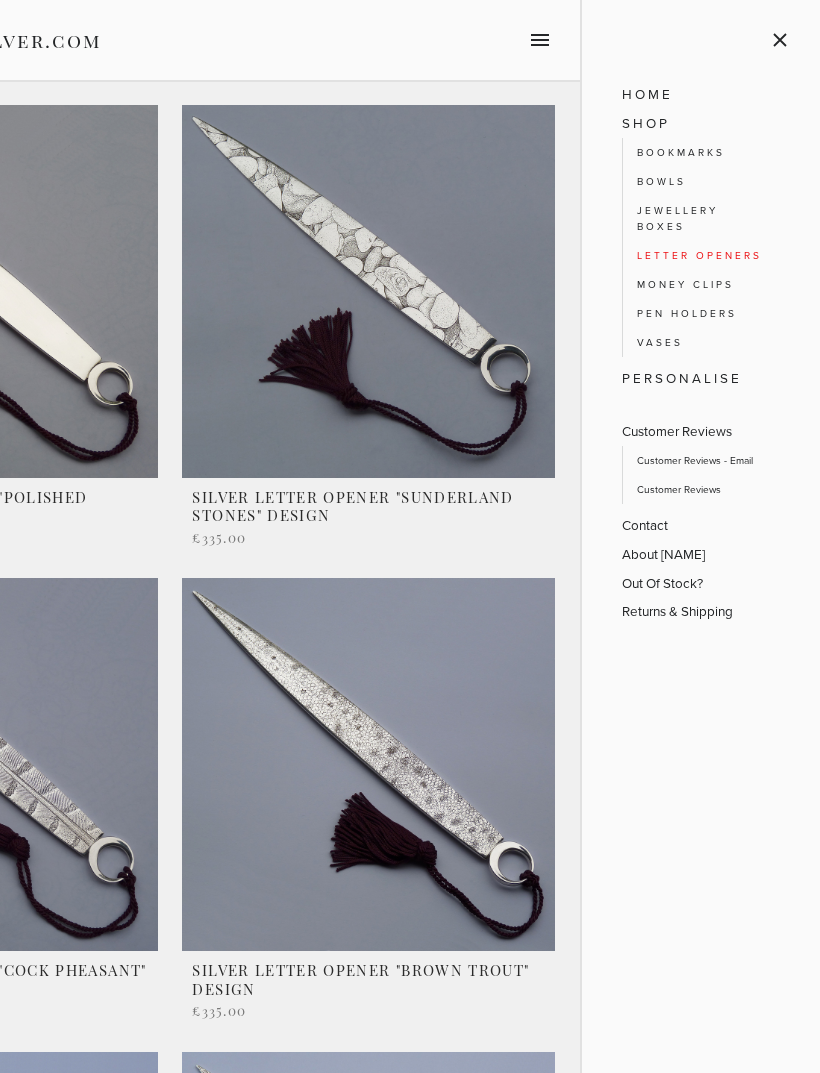 click on "Jewellery Boxes" at bounding box center [702, 219] 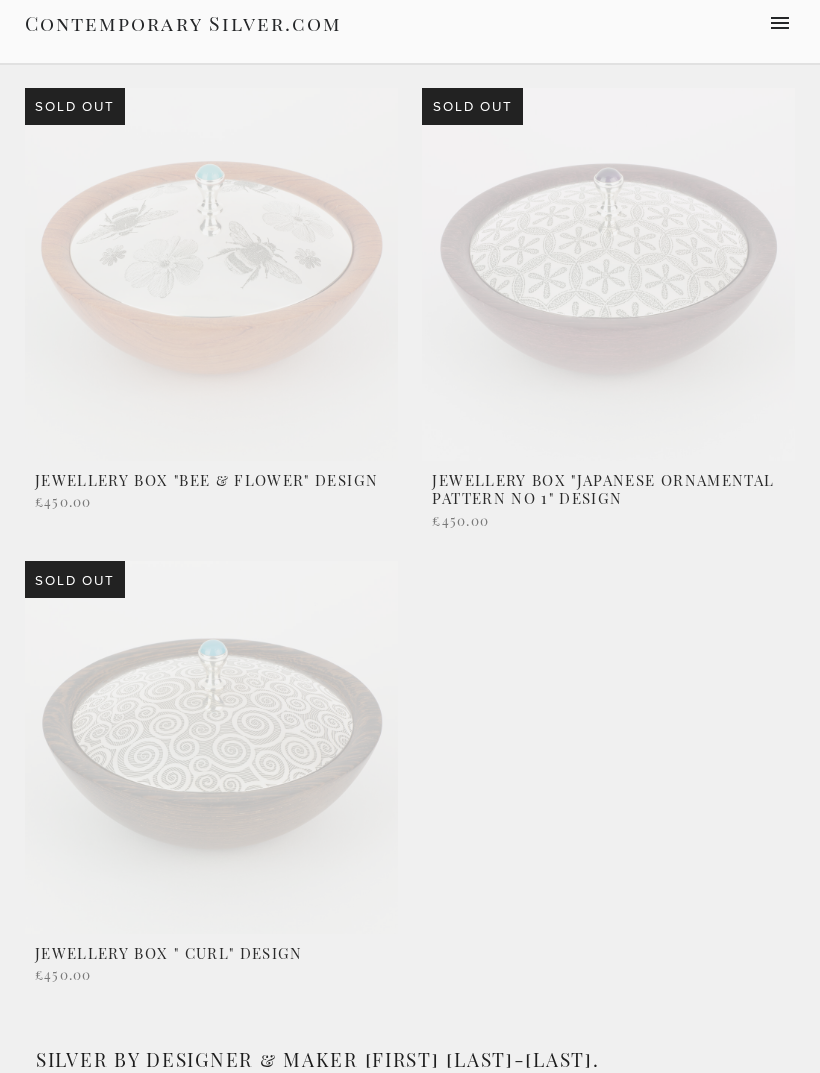 scroll, scrollTop: 0, scrollLeft: 0, axis: both 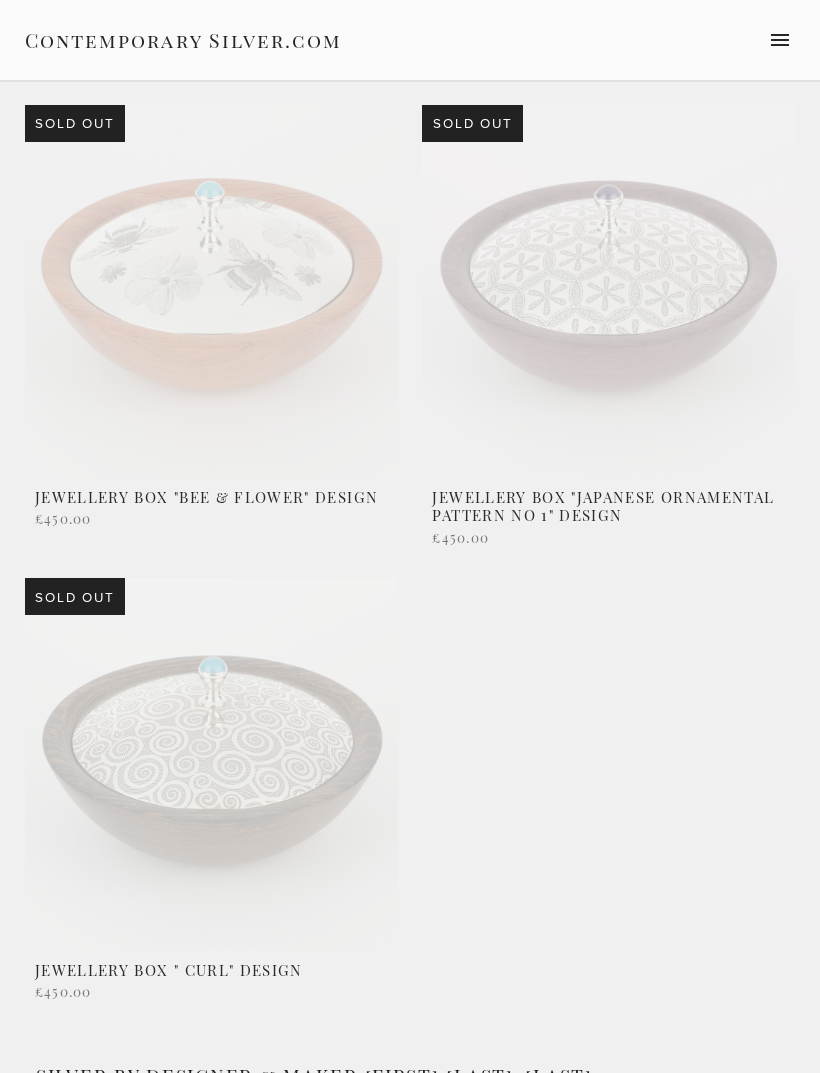 click at bounding box center [780, 40] 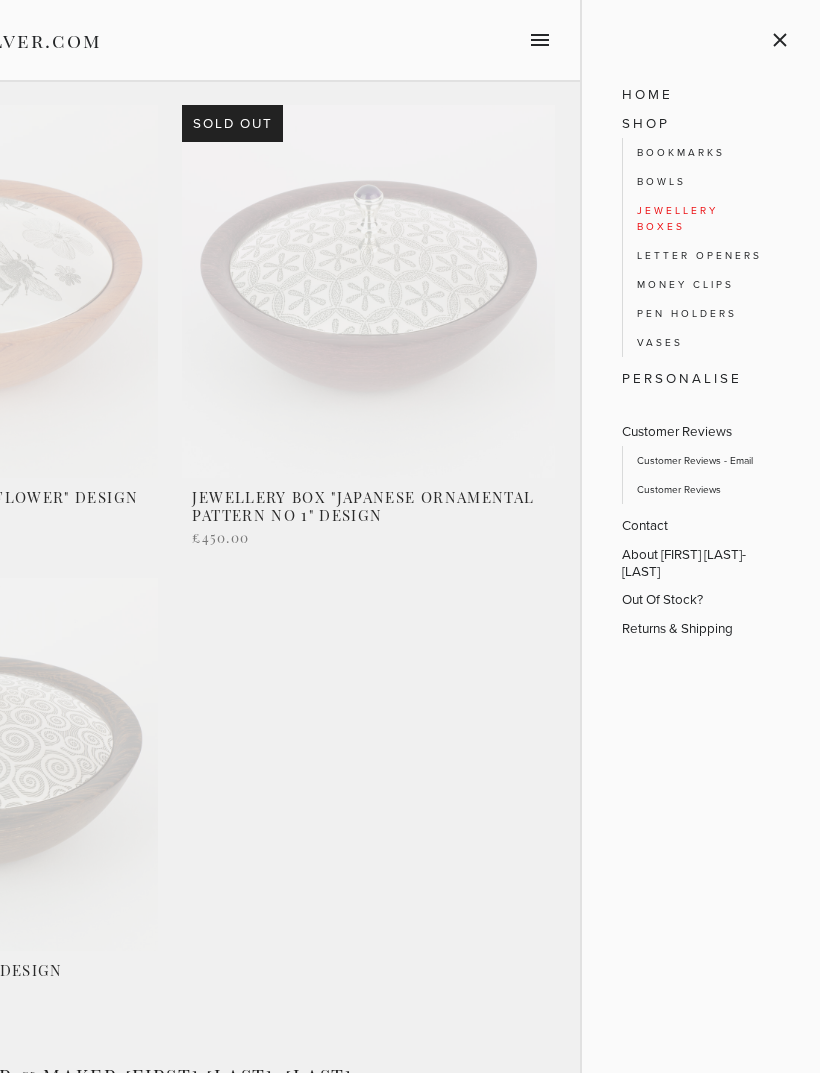 click on "Letter Openers" at bounding box center (702, 255) 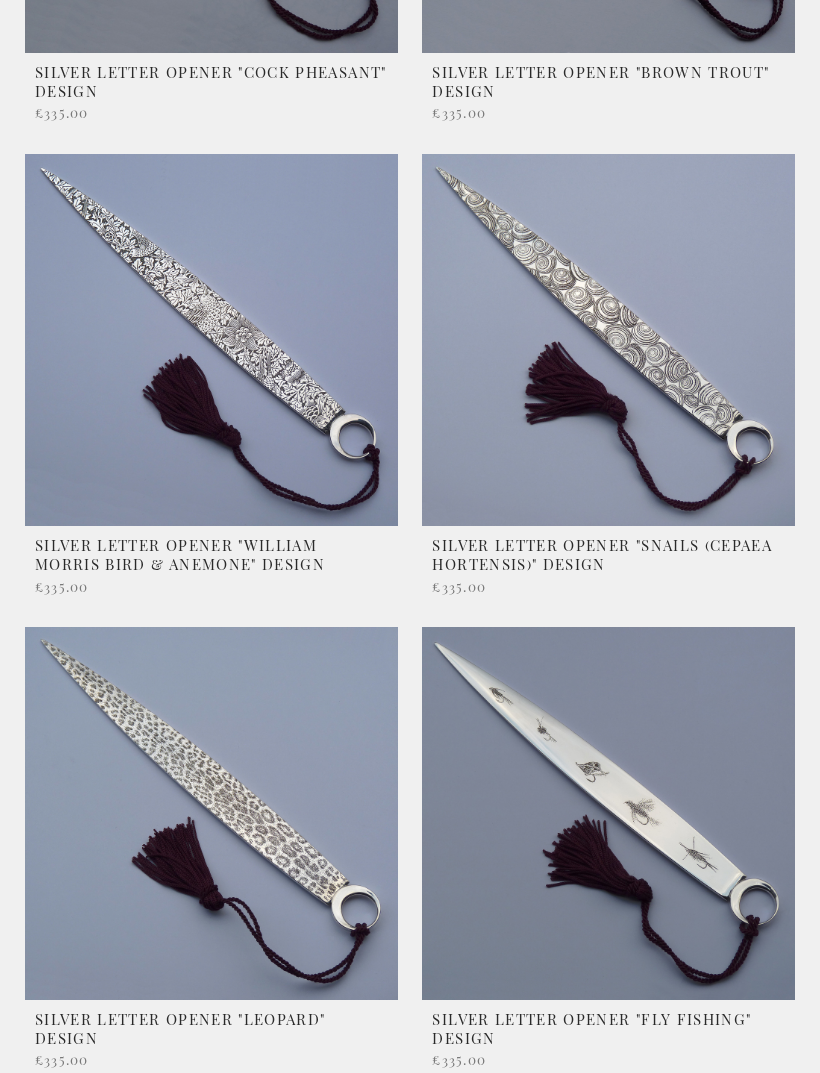 scroll, scrollTop: 984, scrollLeft: 0, axis: vertical 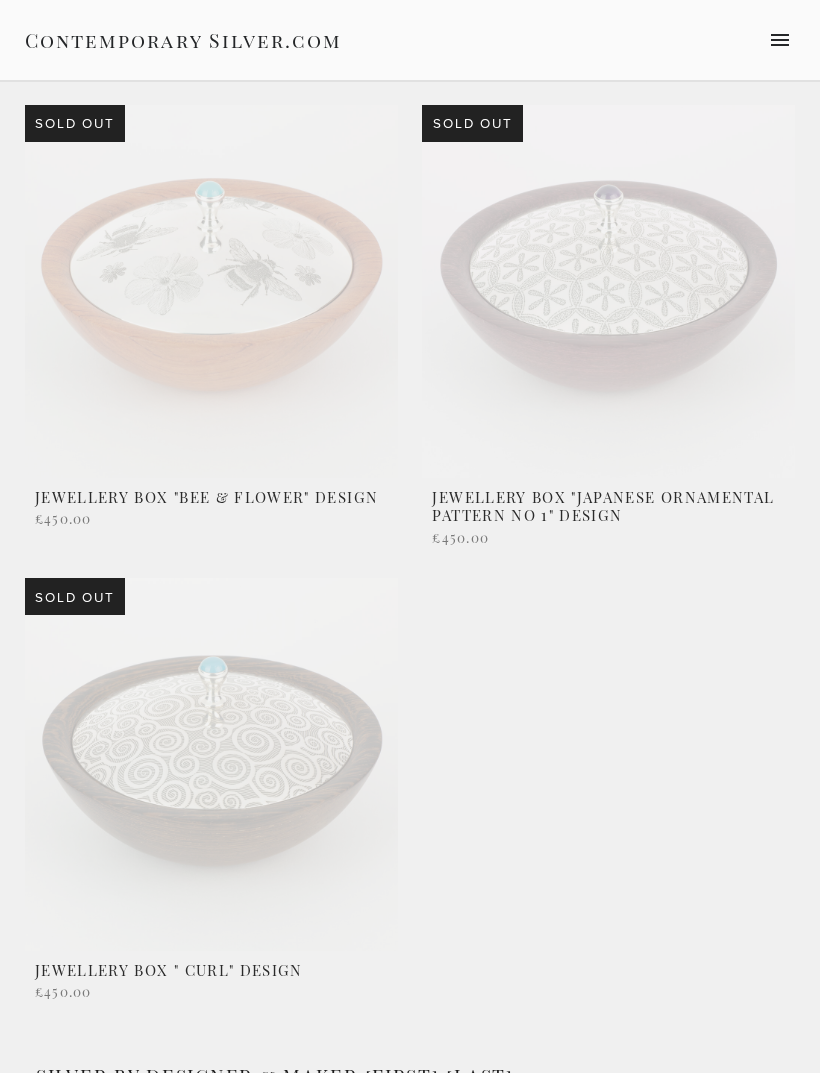 click at bounding box center [780, 40] 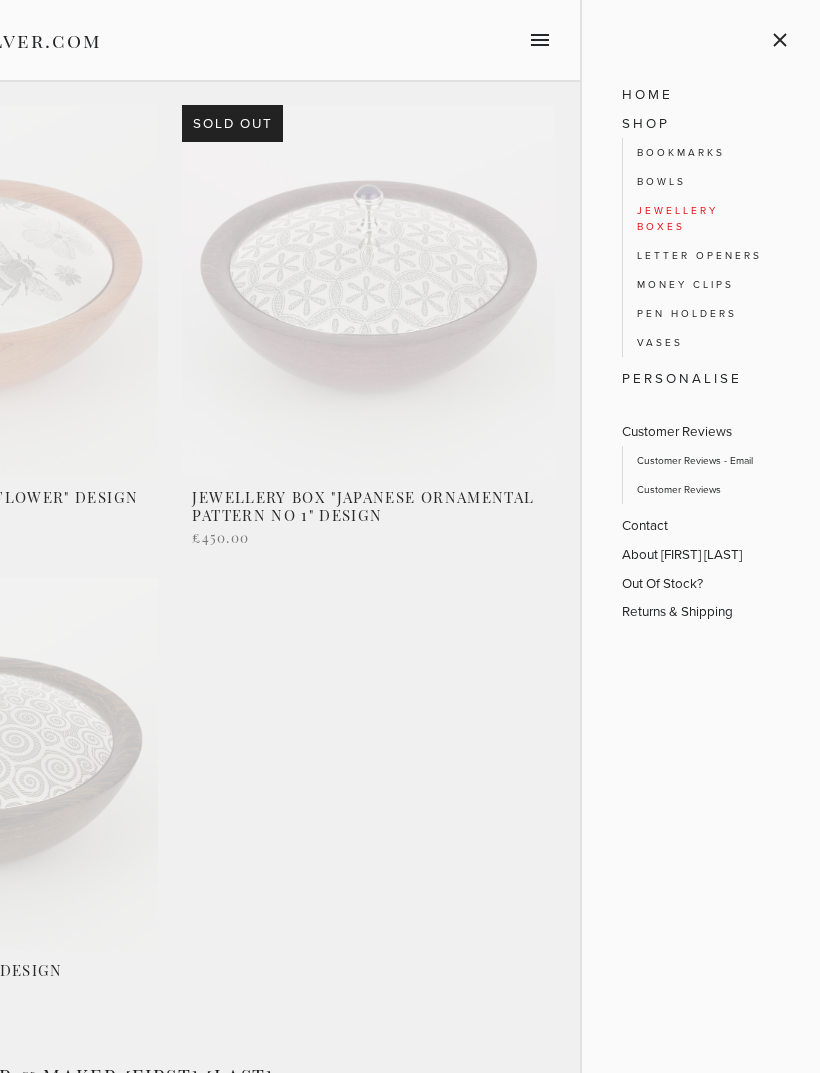 click on "Letter Openers" at bounding box center [702, 255] 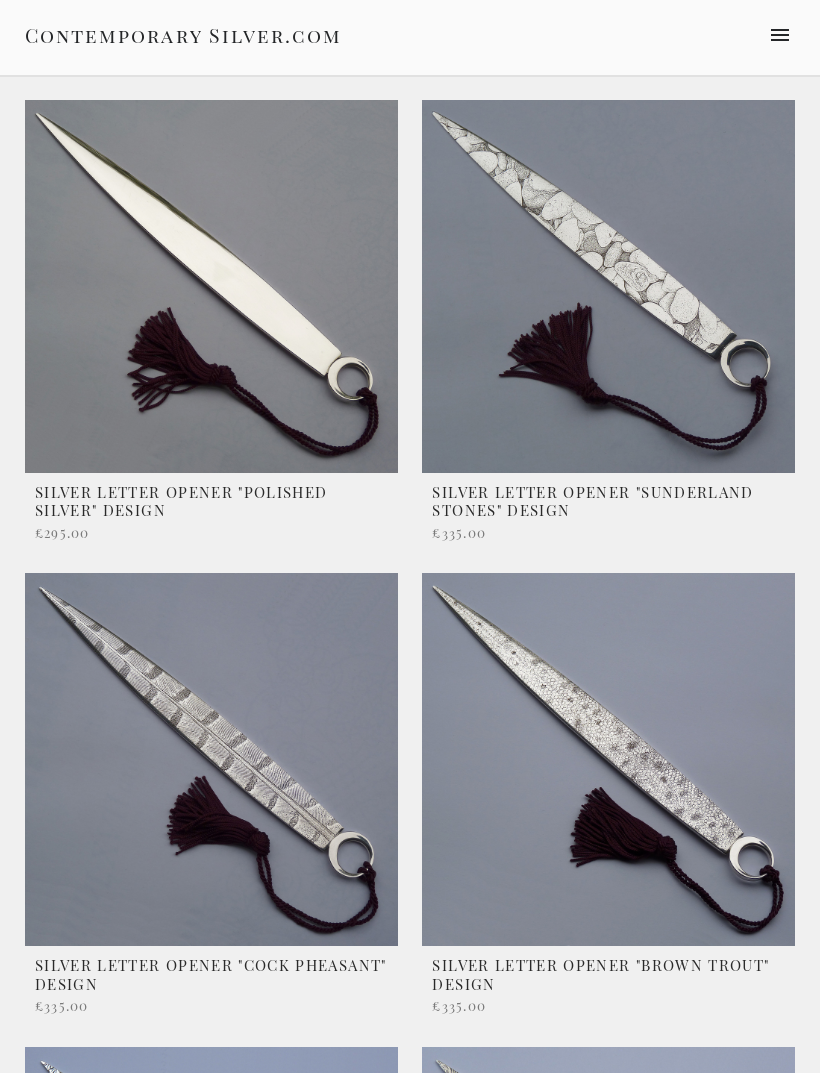 scroll, scrollTop: 0, scrollLeft: 0, axis: both 